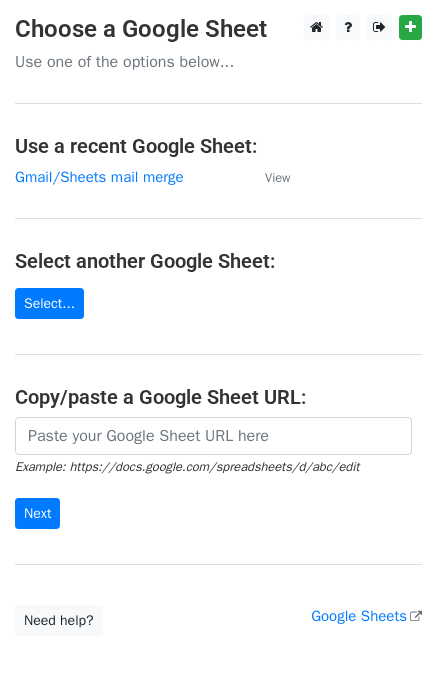 scroll, scrollTop: 0, scrollLeft: 0, axis: both 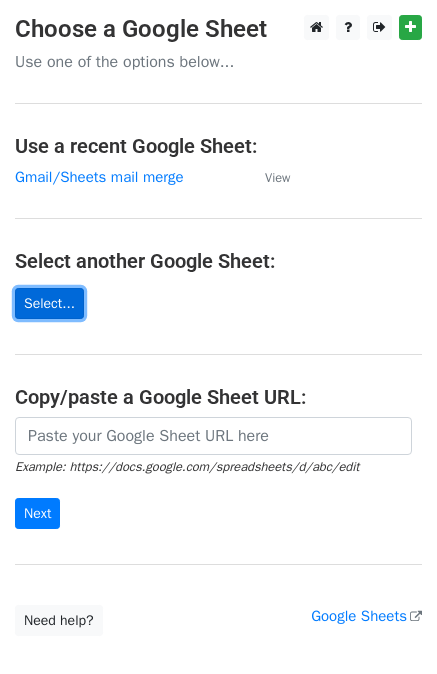 click on "Select..." at bounding box center [49, 303] 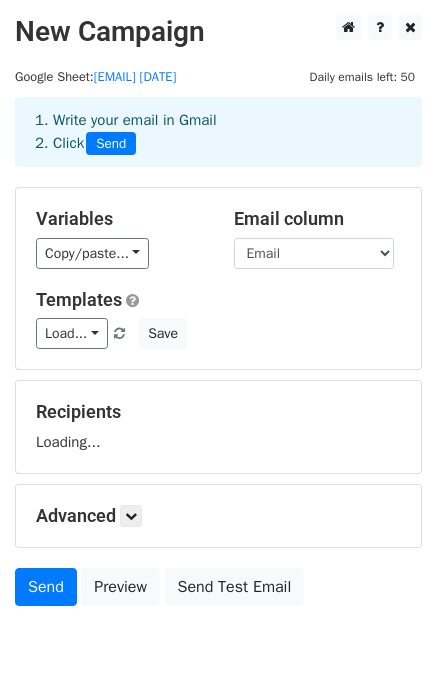 scroll, scrollTop: 0, scrollLeft: 0, axis: both 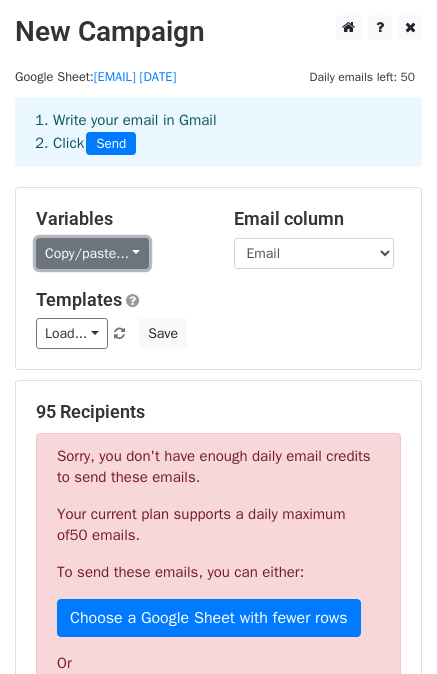 click on "Copy/paste..." at bounding box center (92, 253) 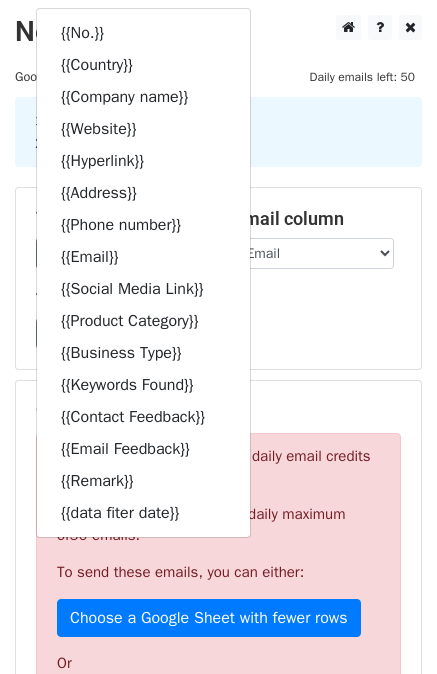 click on "Load...
No templates saved
Save" at bounding box center [218, 333] 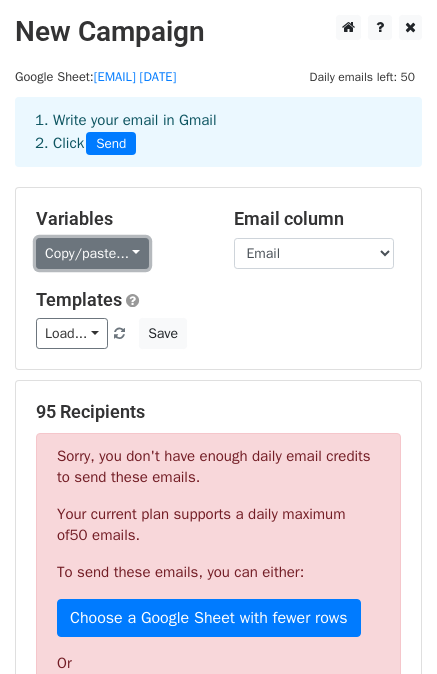 click on "Copy/paste..." at bounding box center (92, 253) 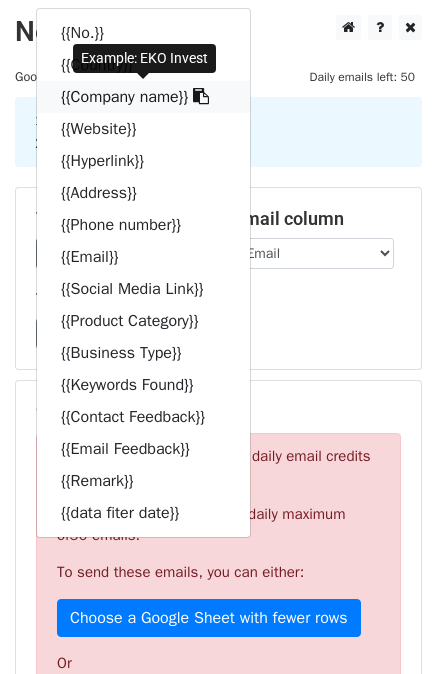 click on "{{Company name}}" at bounding box center [143, 97] 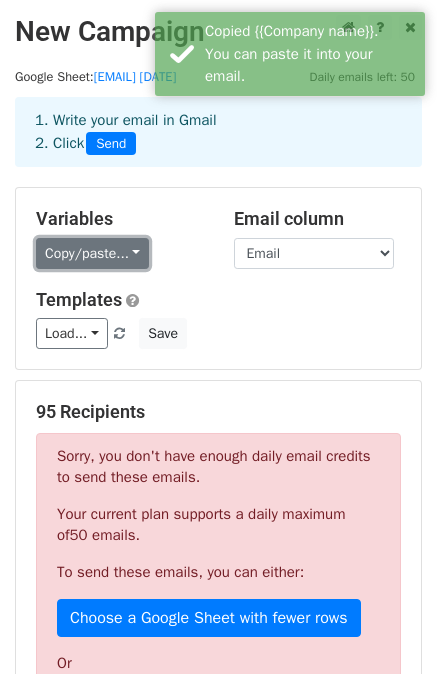 click on "Copy/paste..." at bounding box center [92, 253] 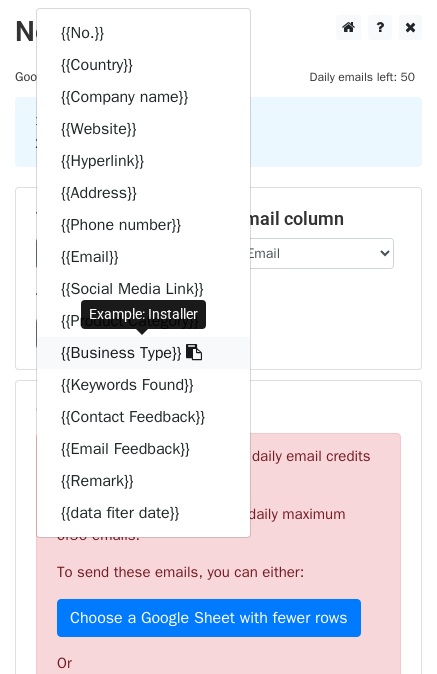 click at bounding box center (194, 352) 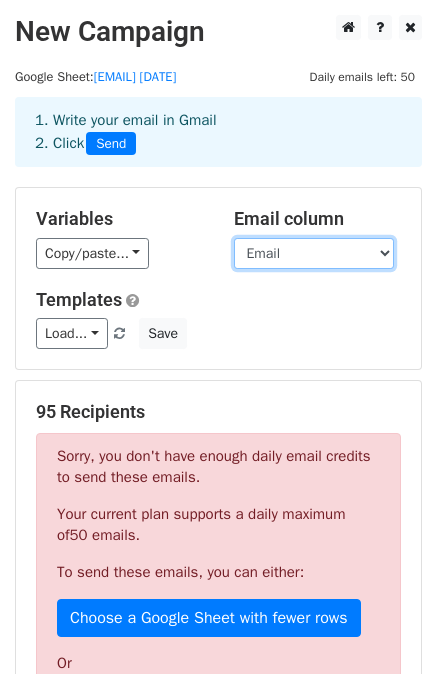 click on "No.
Country
Company name
Website
Hyperlink
Address
Phone number
Email
Social Media Link
Product Category
Business Type
Keywords Found
Contact Feedback
Email Feedback
Remark
data fiter date" at bounding box center (314, 253) 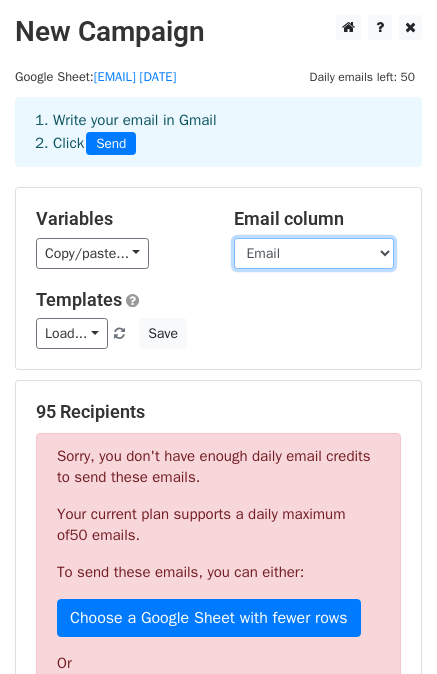 click on "No.
Country
Company name
Website
Hyperlink
Address
Phone number
Email
Social Media Link
Product Category
Business Type
Keywords Found
Contact Feedback
Email Feedback
Remark
data fiter date" at bounding box center (314, 253) 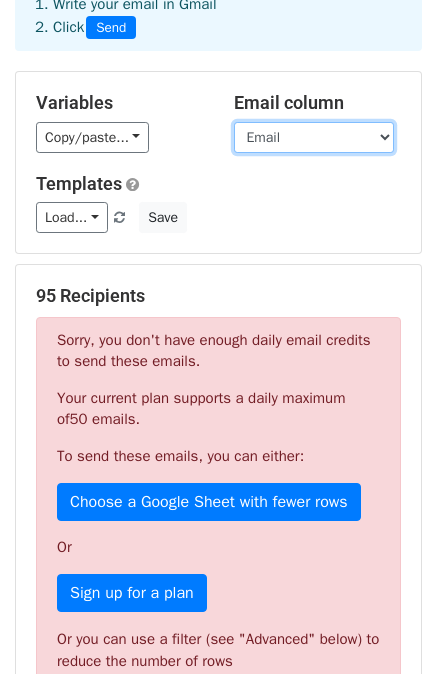 scroll, scrollTop: 198, scrollLeft: 0, axis: vertical 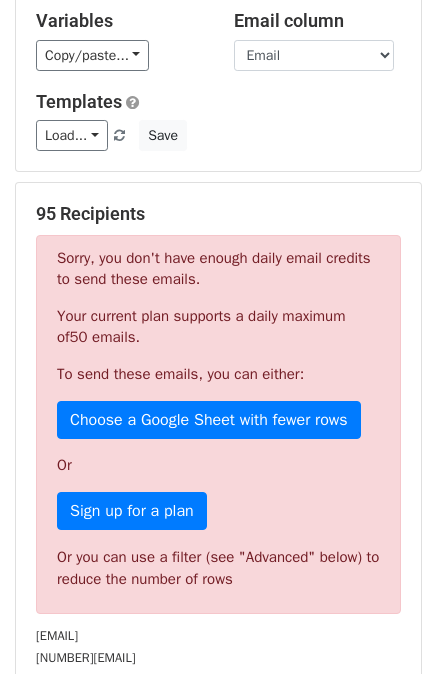 click on "To send these emails, you can either:" at bounding box center (218, 374) 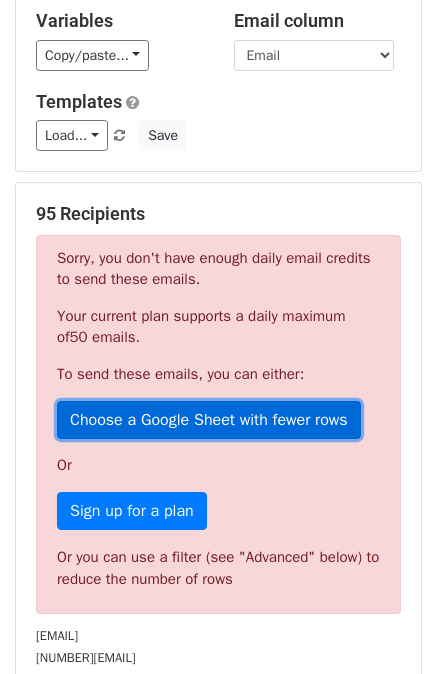 click on "Choose a Google Sheet with fewer rows" at bounding box center [209, 420] 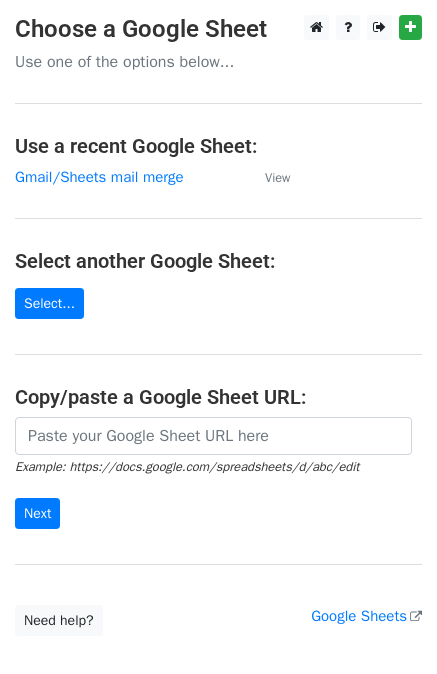 scroll, scrollTop: 0, scrollLeft: 0, axis: both 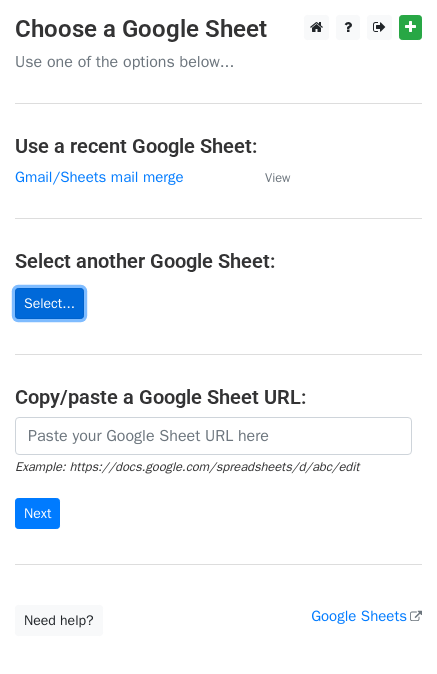 click on "Select..." at bounding box center (49, 303) 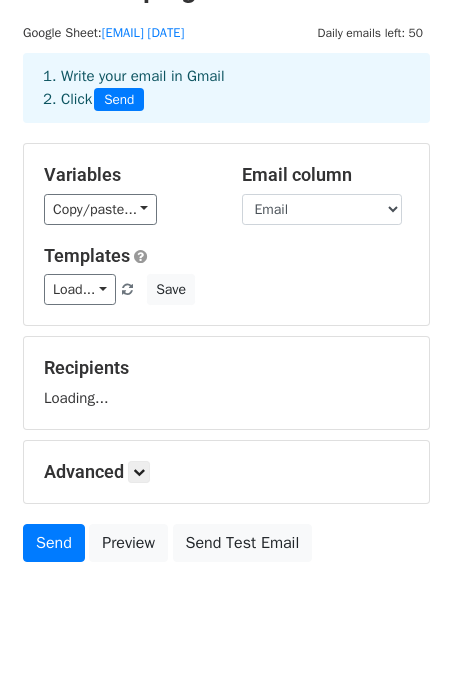 scroll, scrollTop: 100, scrollLeft: 0, axis: vertical 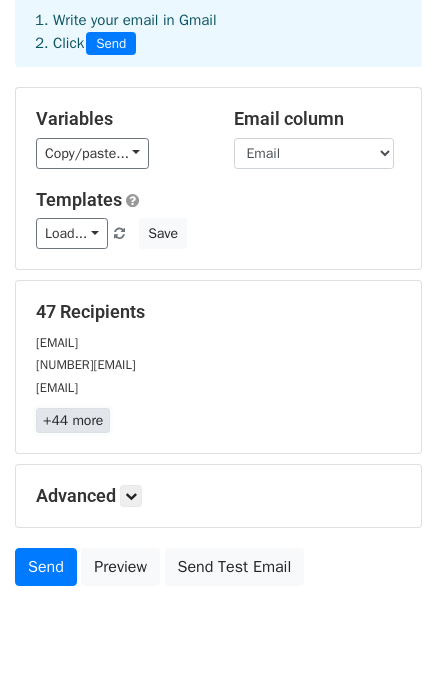 click on "+44 more" at bounding box center (73, 420) 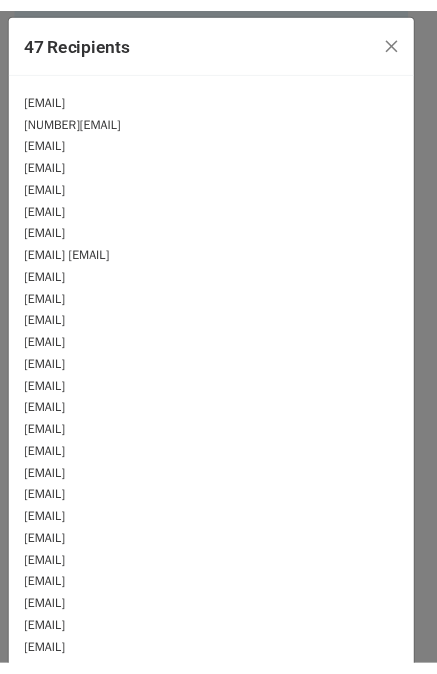 scroll, scrollTop: 0, scrollLeft: 0, axis: both 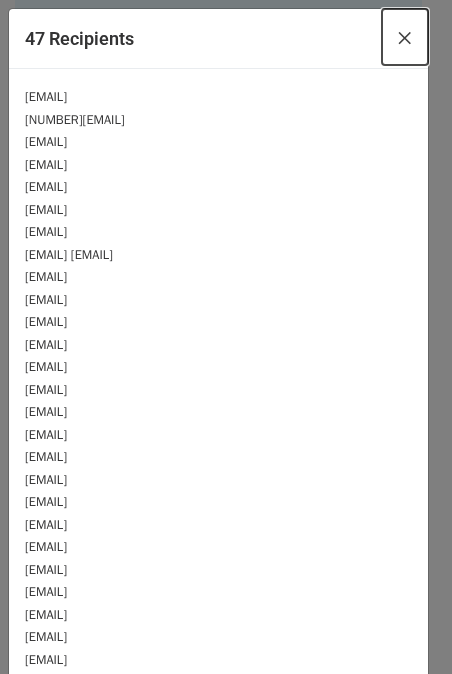 click on "×" at bounding box center [405, 37] 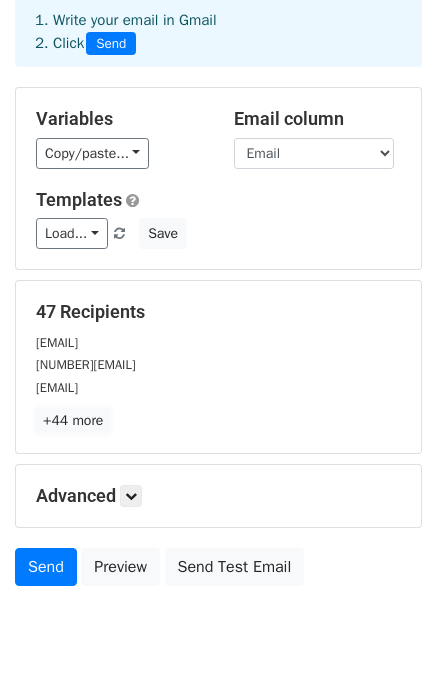 scroll, scrollTop: 180, scrollLeft: 0, axis: vertical 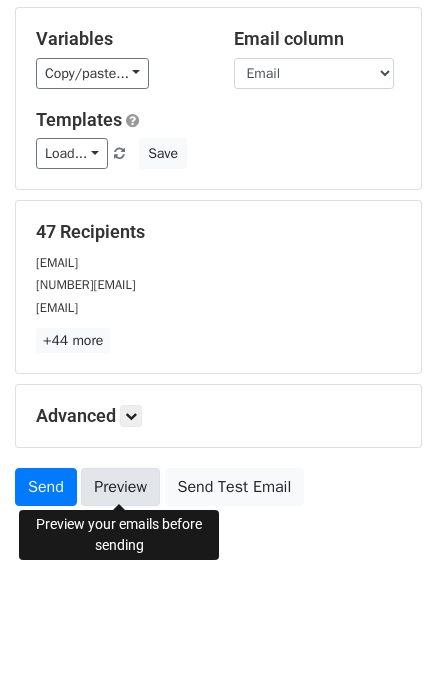 click on "Preview" at bounding box center (120, 487) 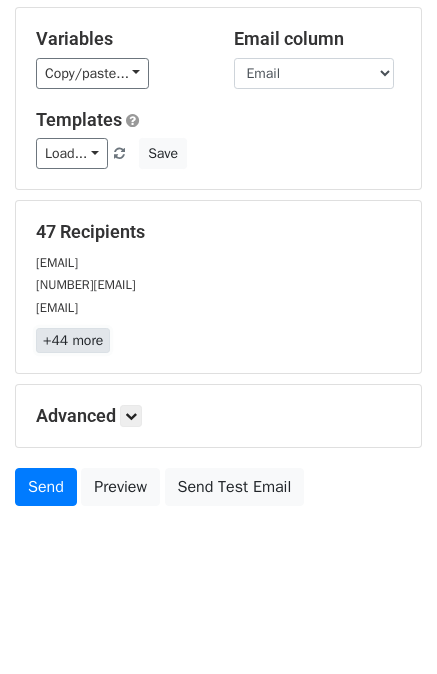 click on "+44 more" at bounding box center (73, 340) 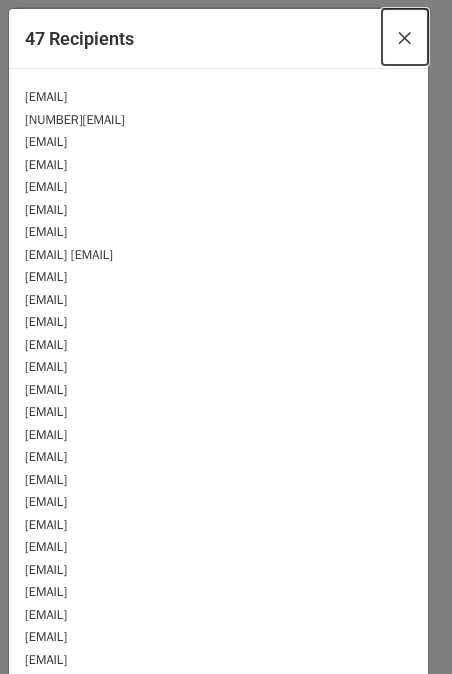 click on "×" at bounding box center (405, 37) 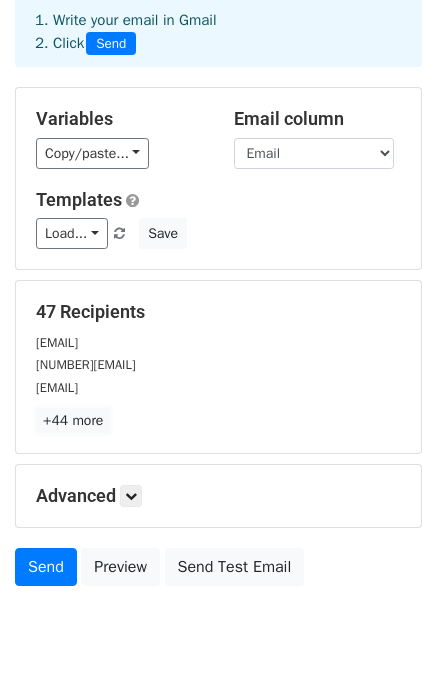 scroll, scrollTop: 0, scrollLeft: 0, axis: both 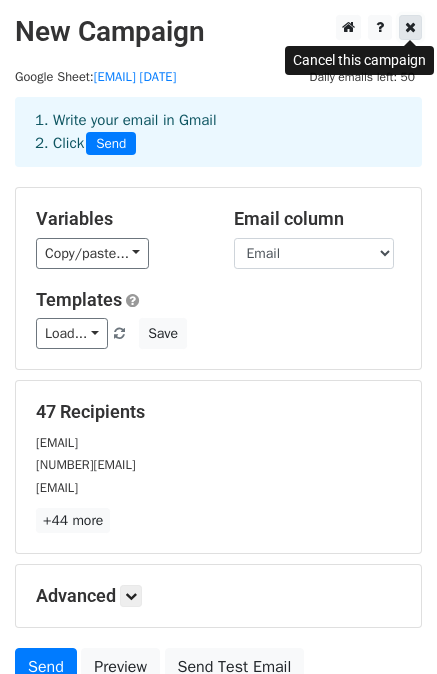 click at bounding box center (410, 27) 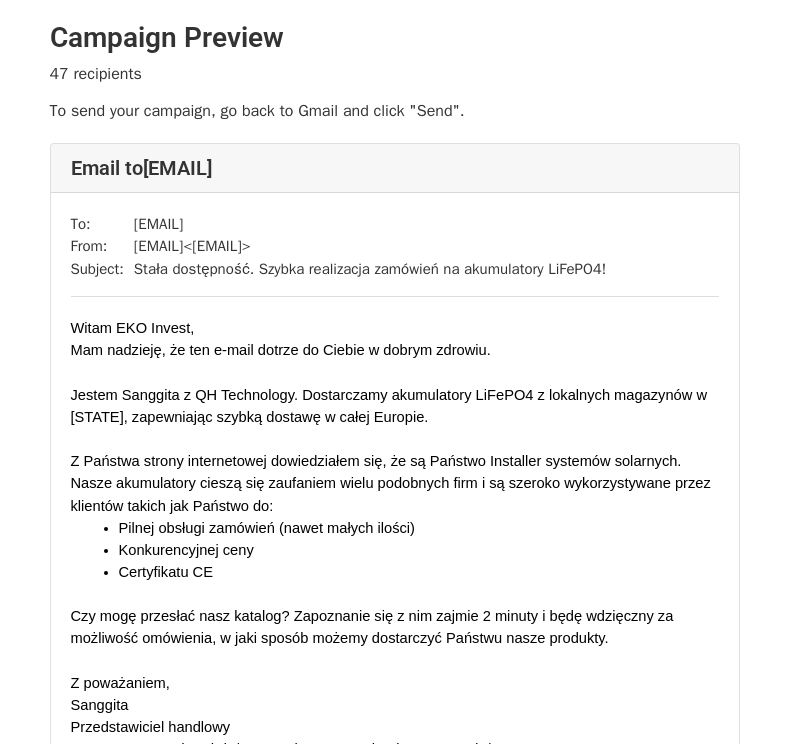 scroll, scrollTop: 0, scrollLeft: 0, axis: both 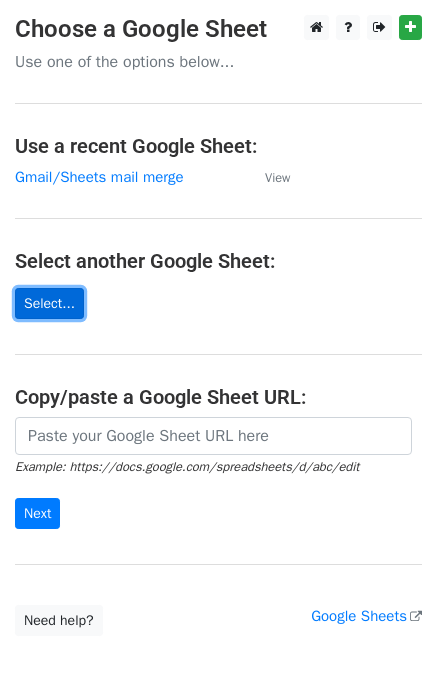 click on "Select..." at bounding box center (49, 303) 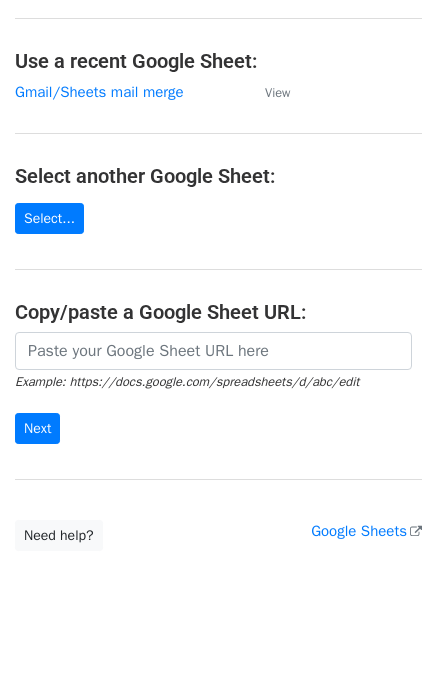 scroll, scrollTop: 104, scrollLeft: 0, axis: vertical 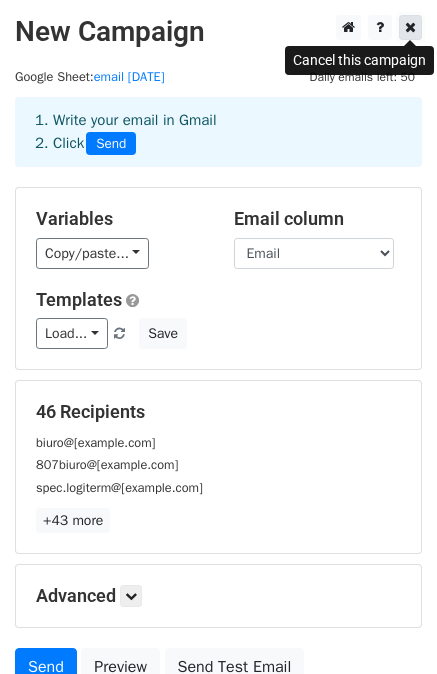 click at bounding box center [410, 27] 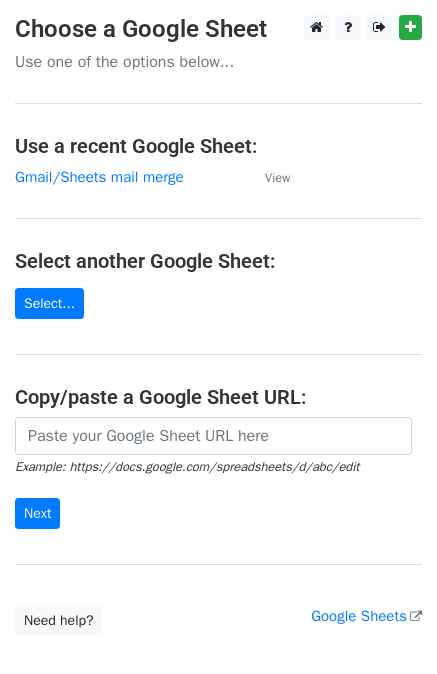 scroll, scrollTop: 0, scrollLeft: 0, axis: both 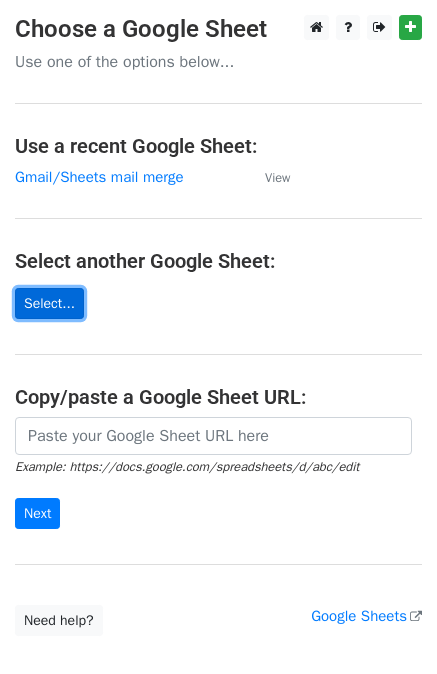 click on "Select..." at bounding box center (49, 303) 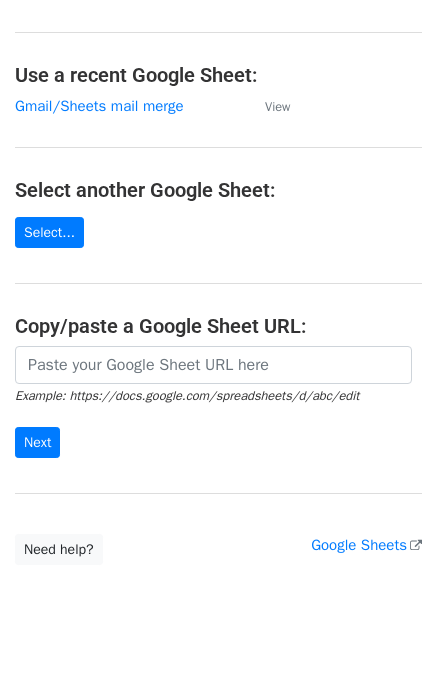 scroll, scrollTop: 119, scrollLeft: 0, axis: vertical 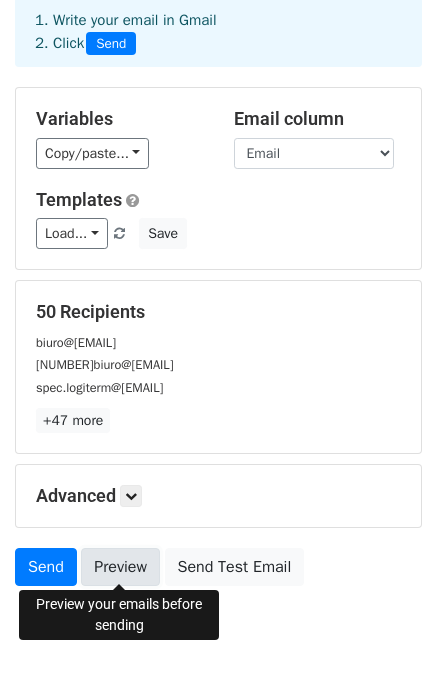 click on "Preview" at bounding box center [120, 567] 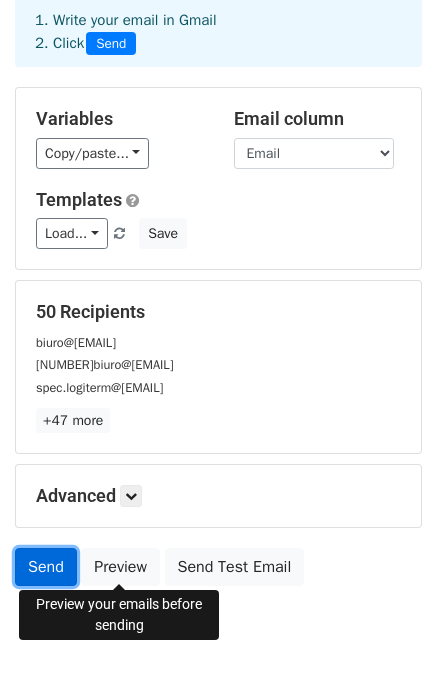 click on "Send" at bounding box center [46, 567] 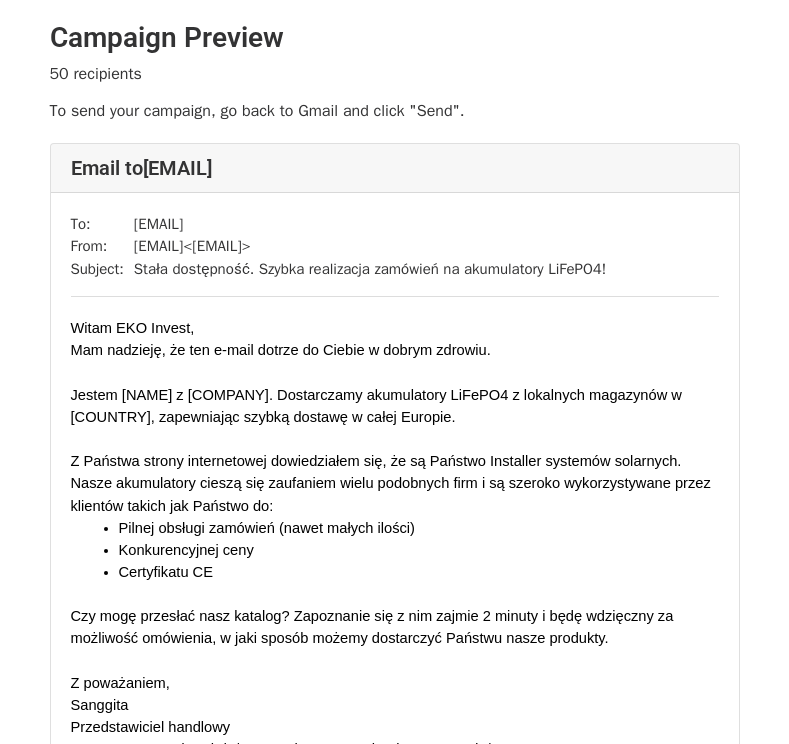 scroll, scrollTop: 0, scrollLeft: 0, axis: both 